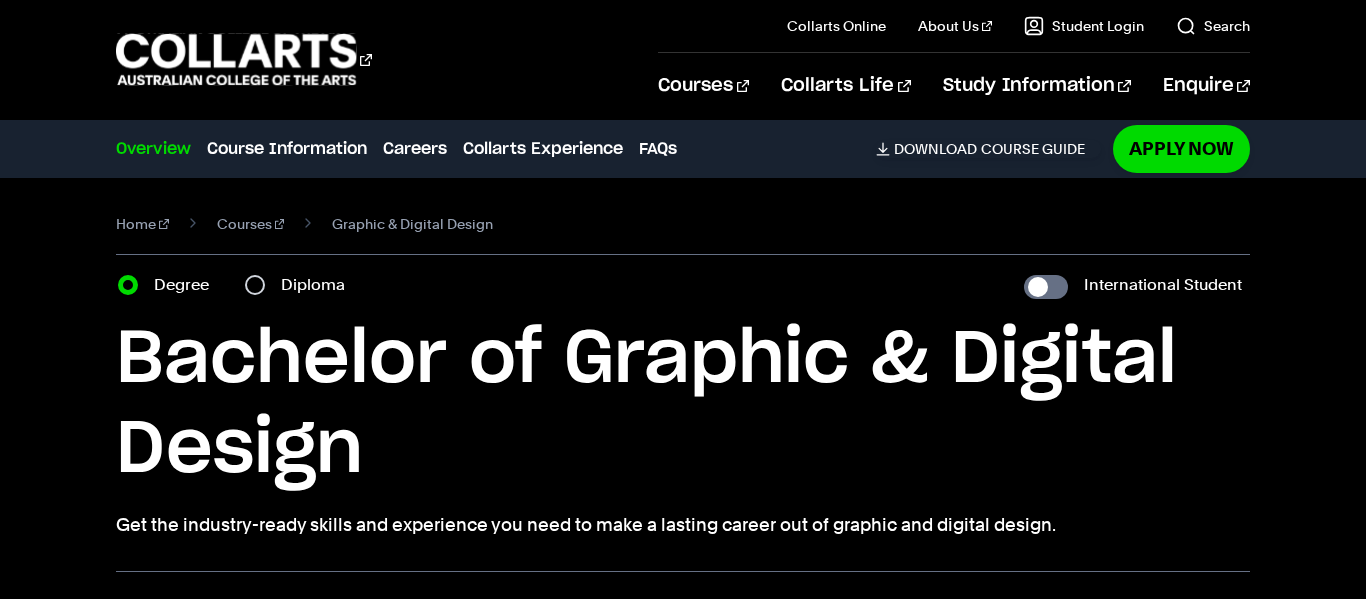scroll, scrollTop: 0, scrollLeft: 0, axis: both 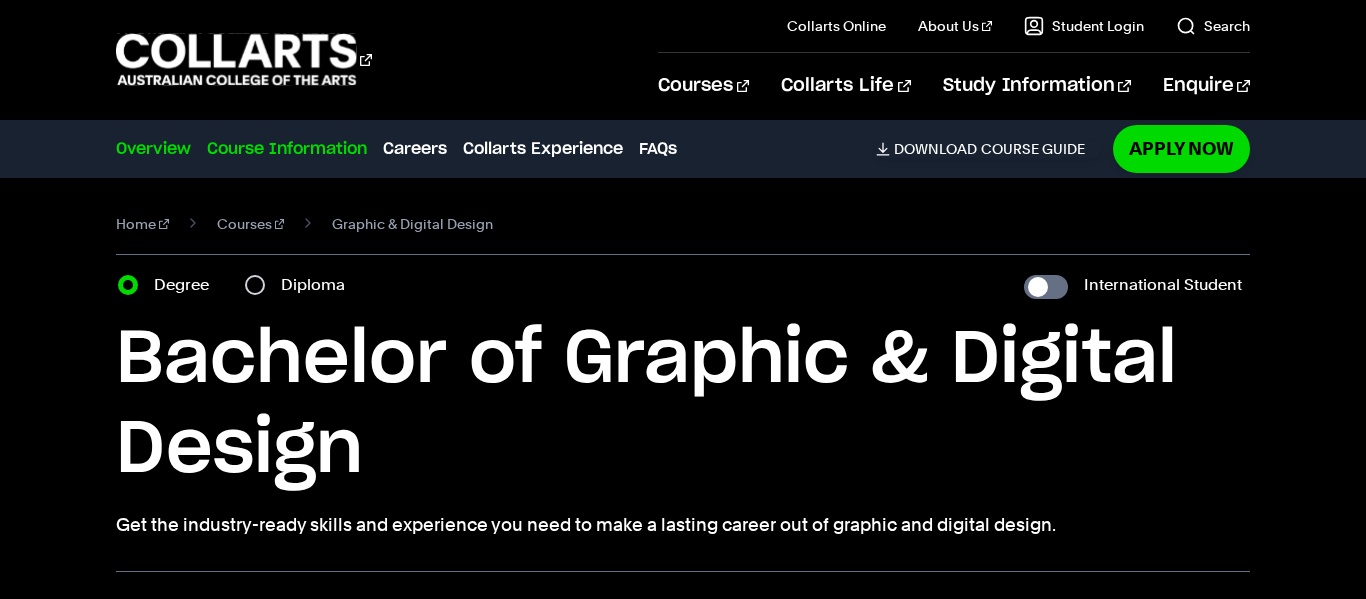 click on "Course Information" at bounding box center [287, 149] 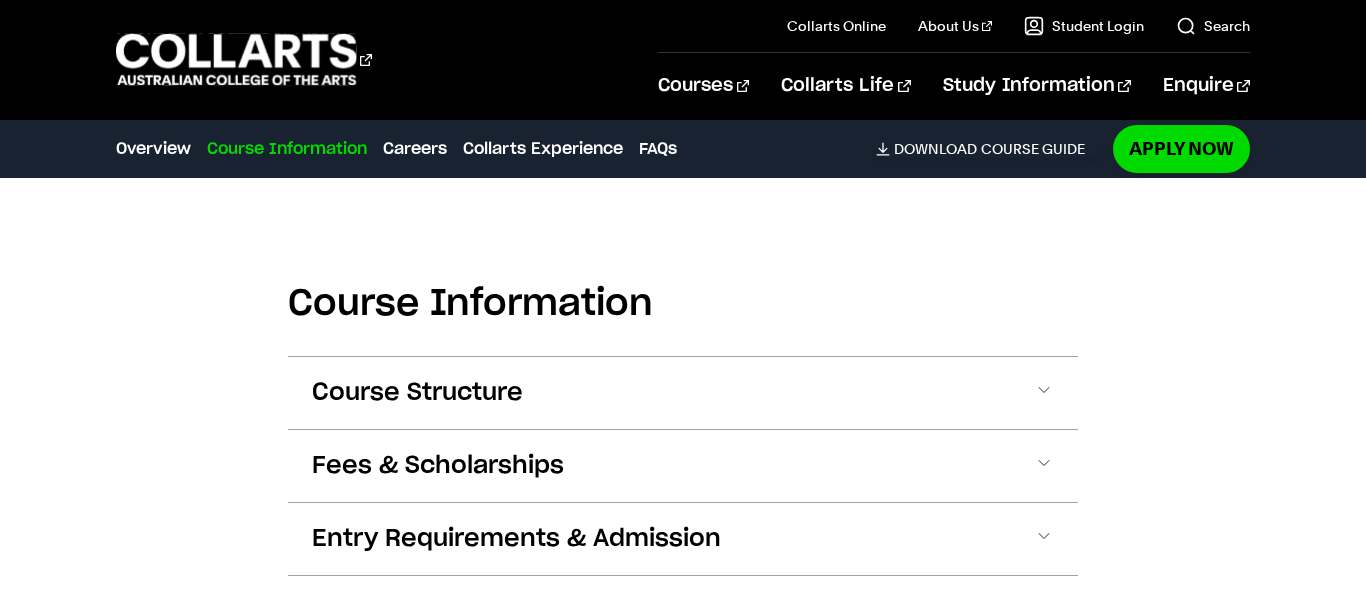 scroll, scrollTop: 2188, scrollLeft: 0, axis: vertical 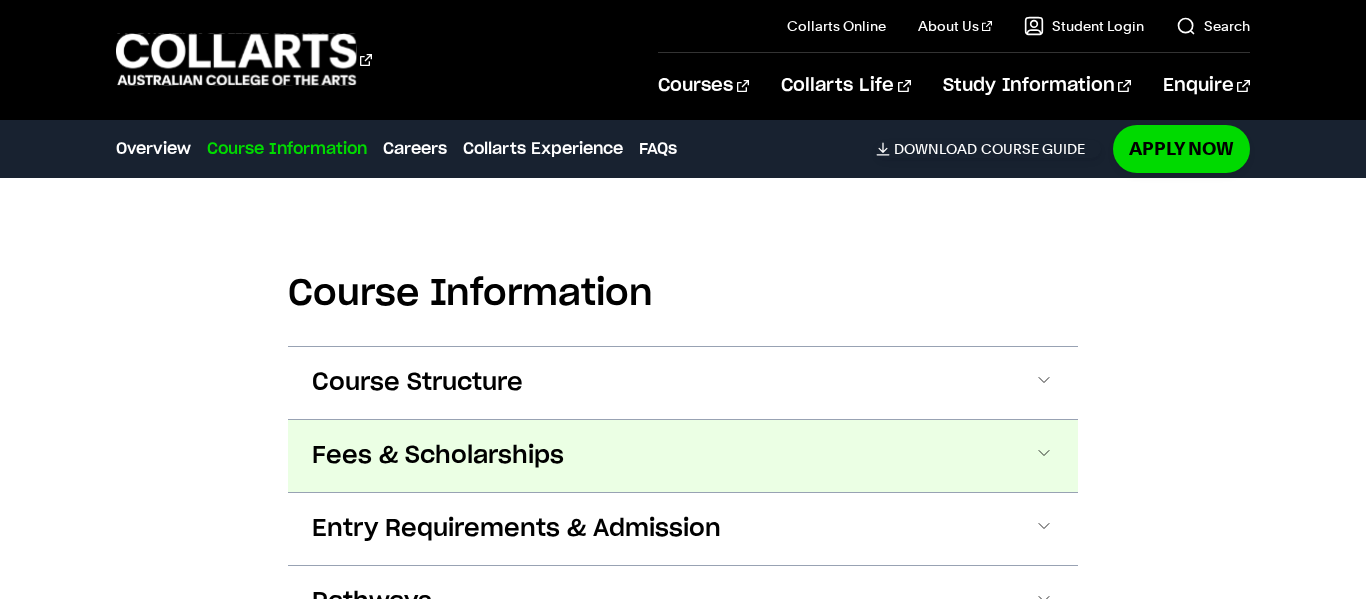click on "Fees & Scholarships" at bounding box center [683, 456] 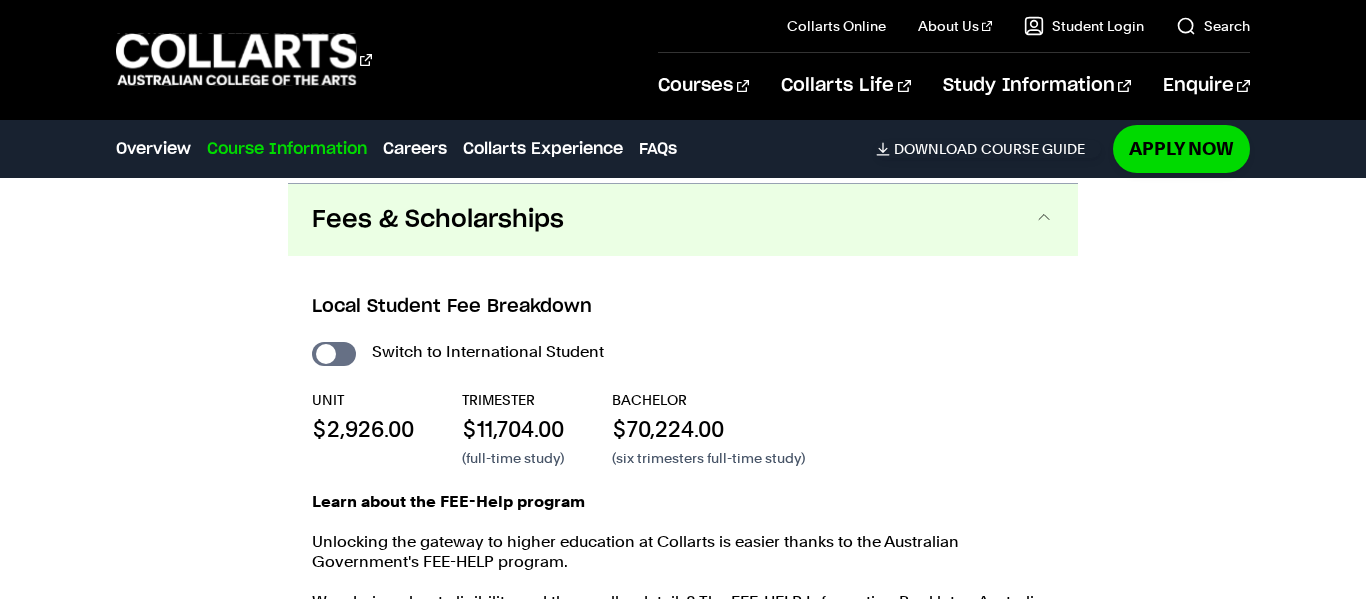 scroll, scrollTop: 2428, scrollLeft: 0, axis: vertical 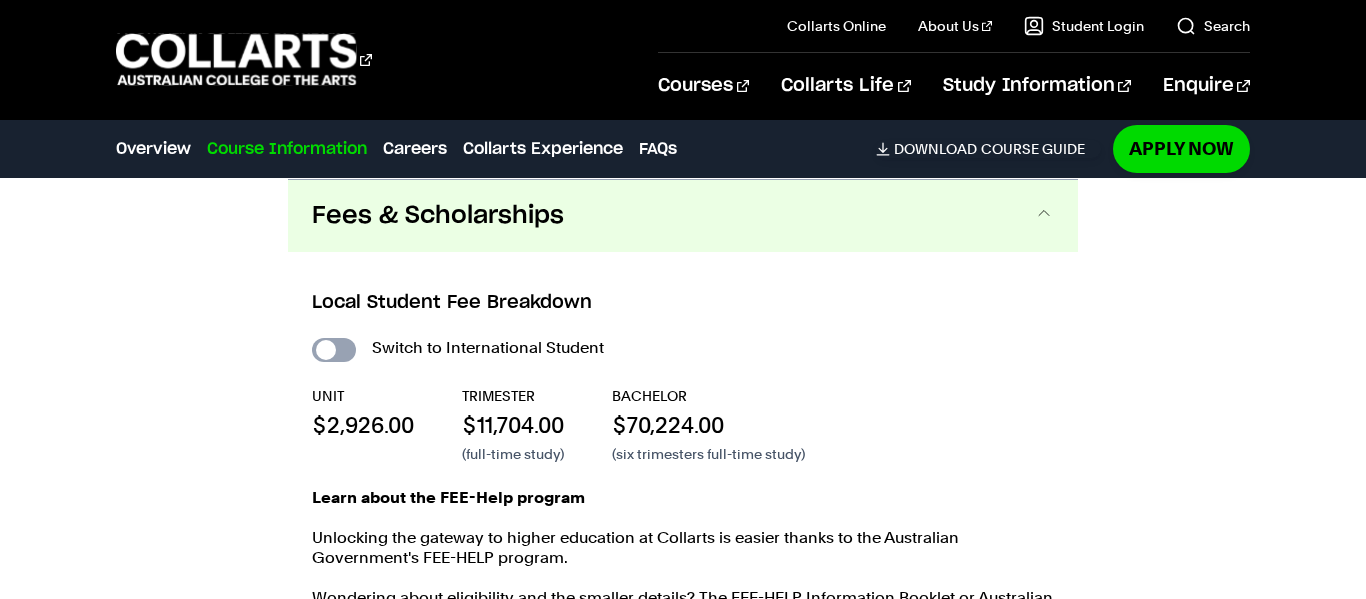click on "International Student" at bounding box center [334, 350] 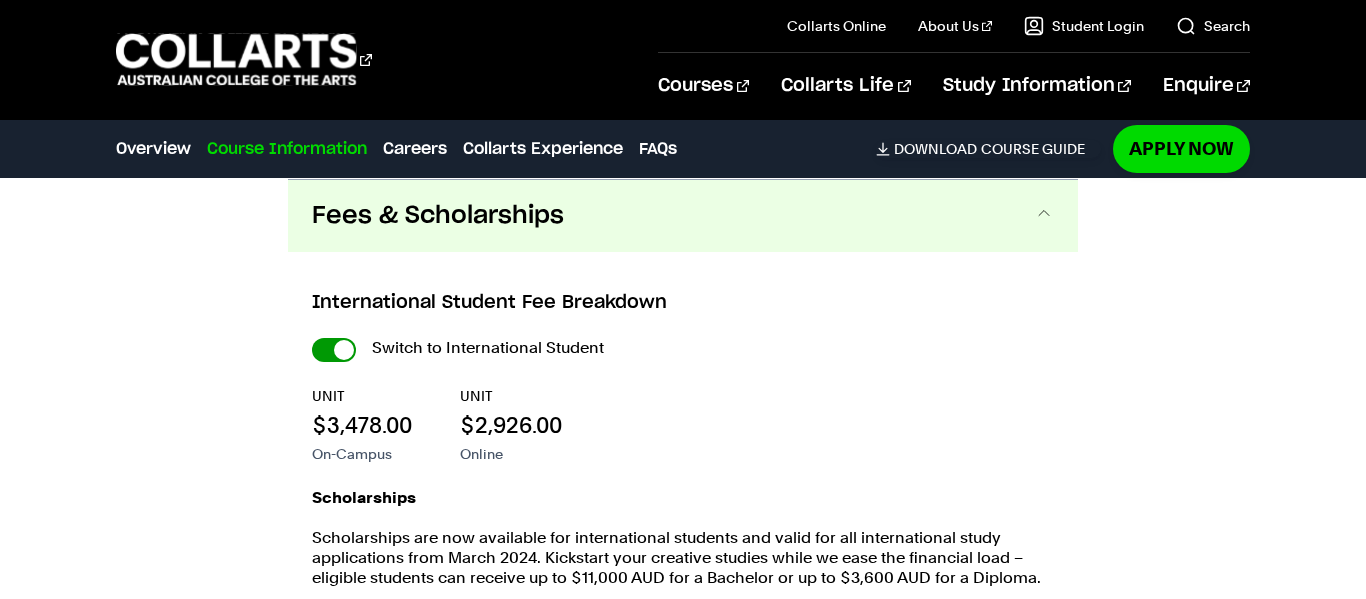 click on "International Student" at bounding box center (0, 0) 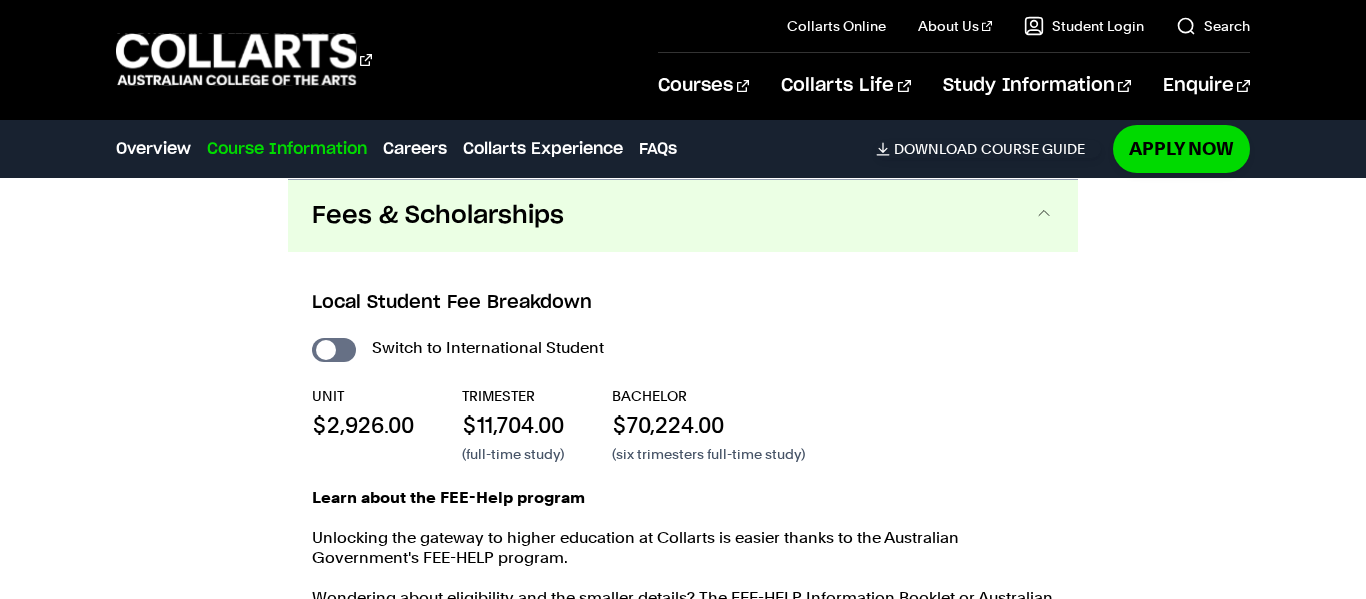 click on "International Student" at bounding box center (334, 350) 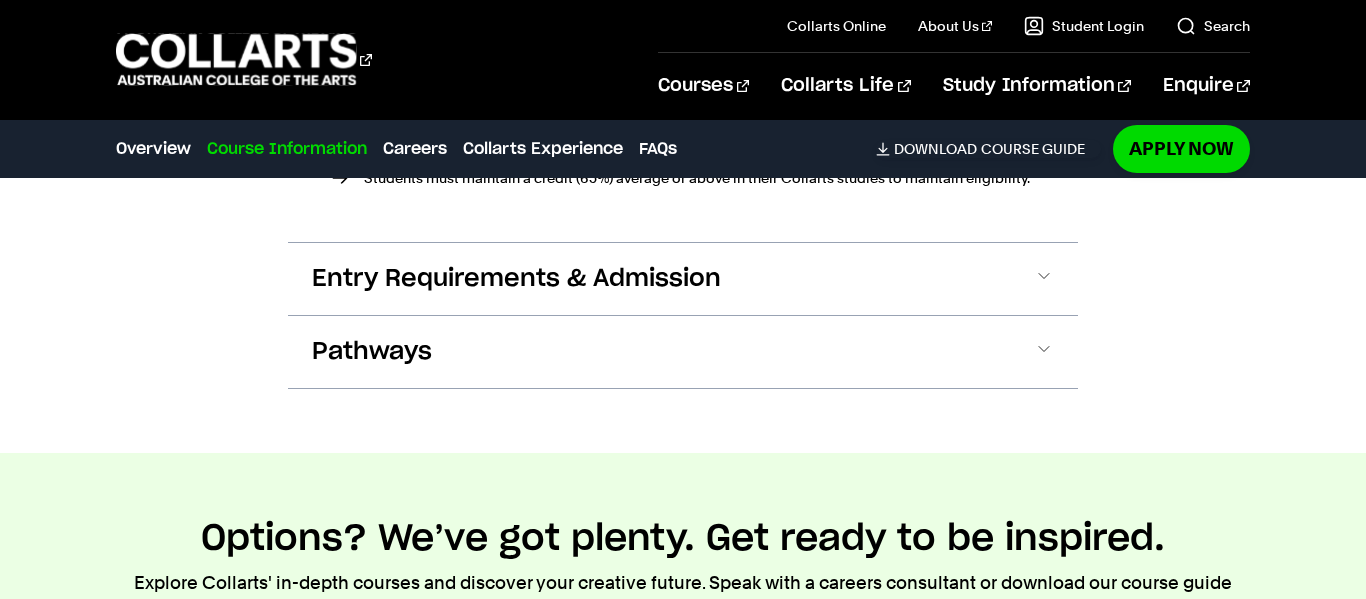 scroll, scrollTop: 3185, scrollLeft: 0, axis: vertical 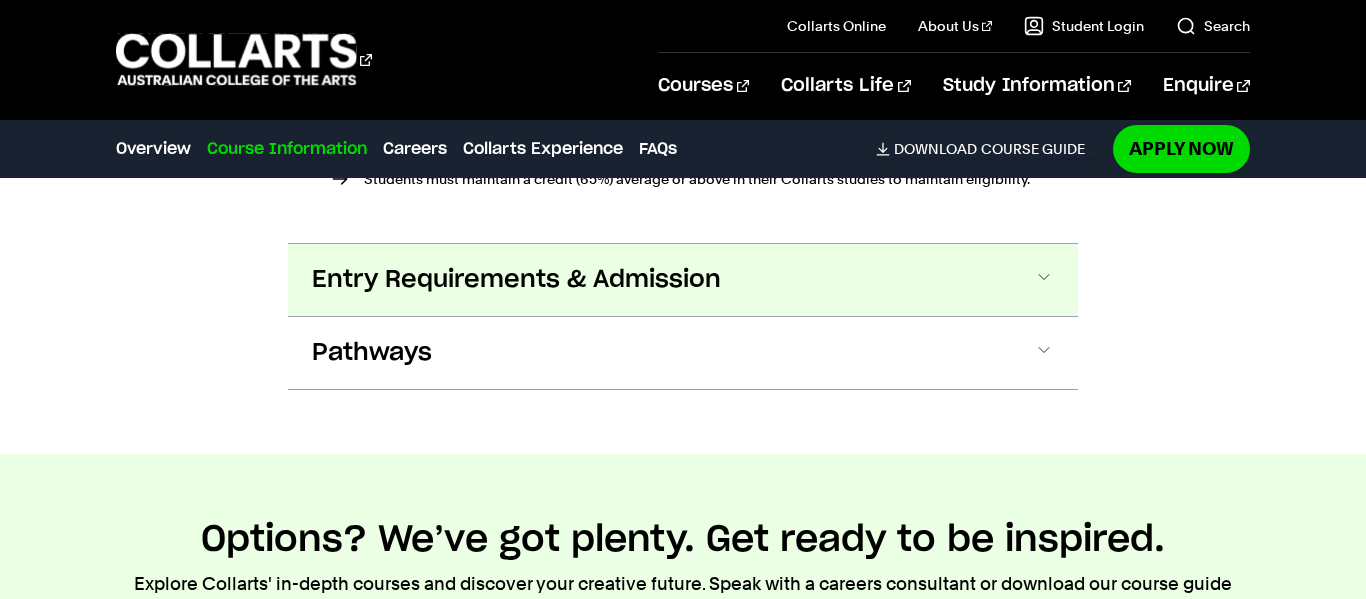 click at bounding box center (0, 0) 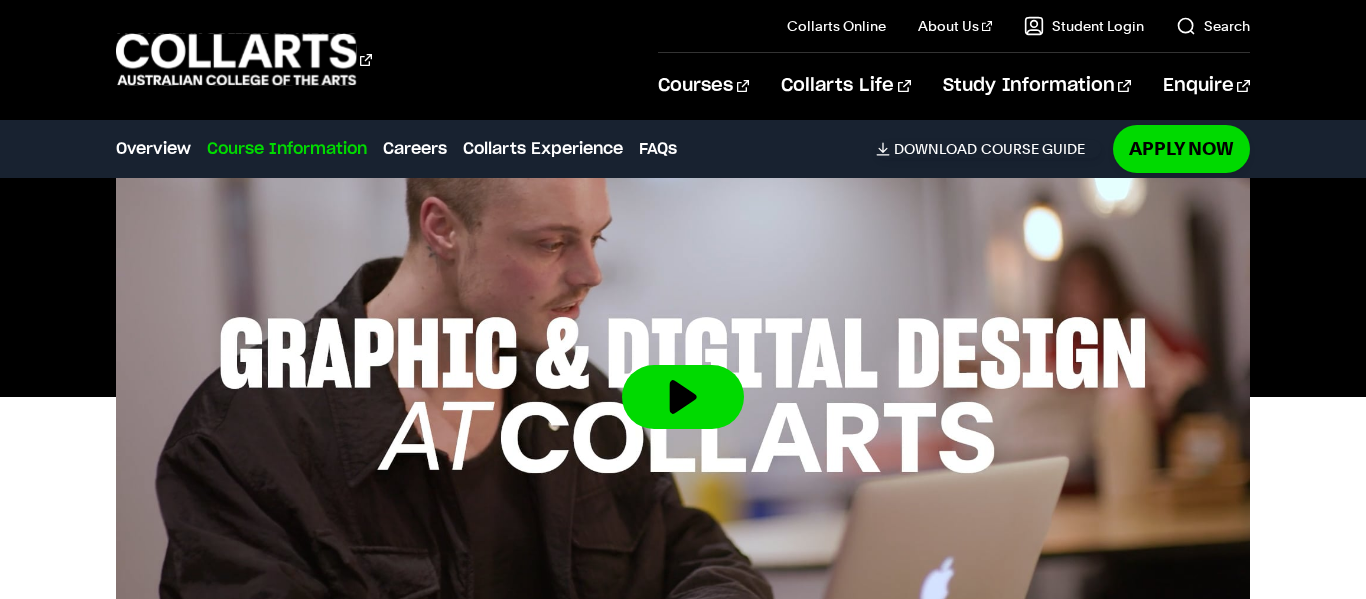 scroll, scrollTop: 0, scrollLeft: 0, axis: both 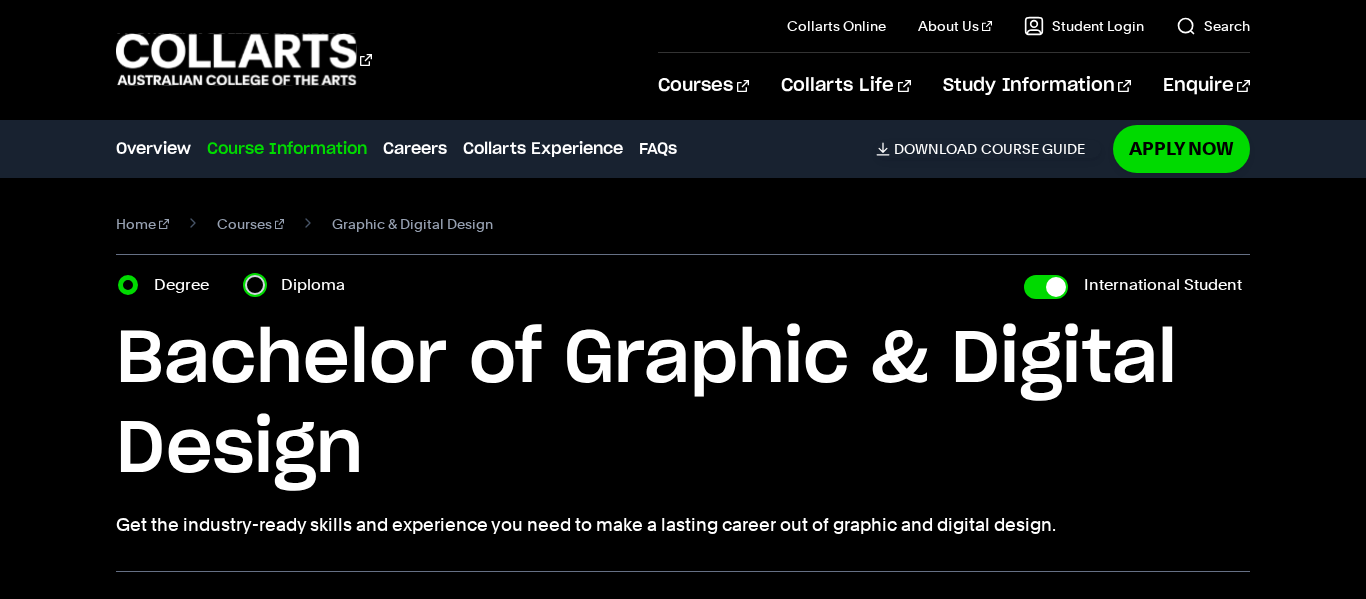 click on "Diploma" at bounding box center (255, 285) 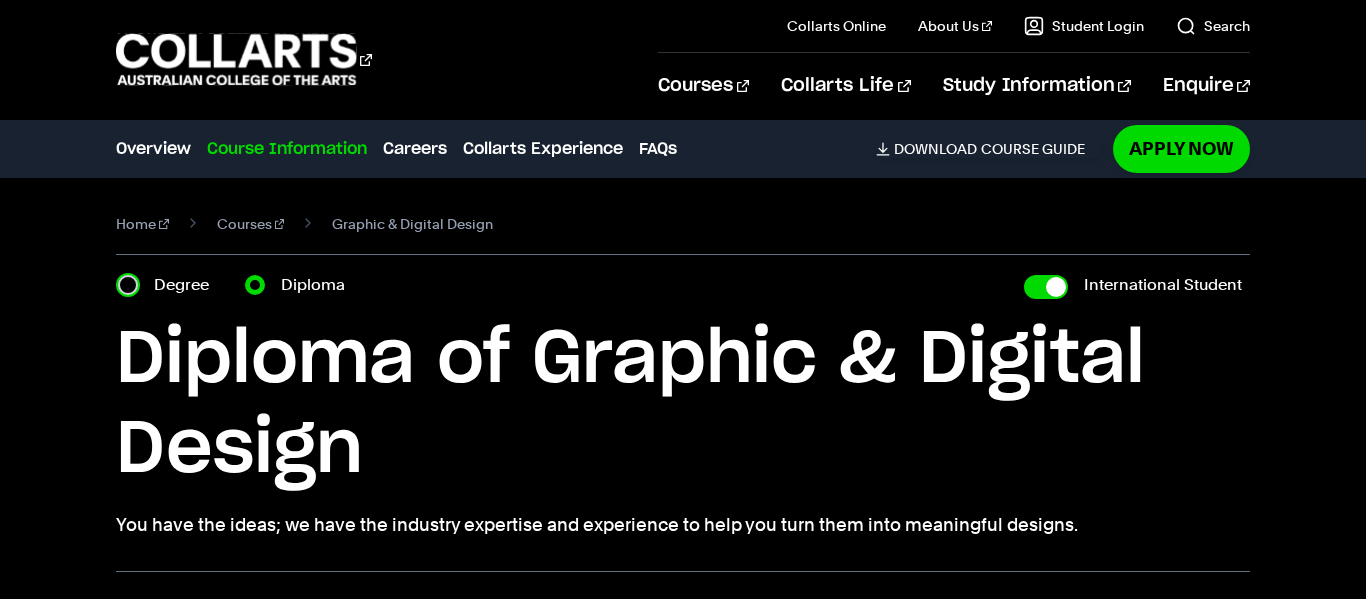 click on "Degree" at bounding box center [128, 285] 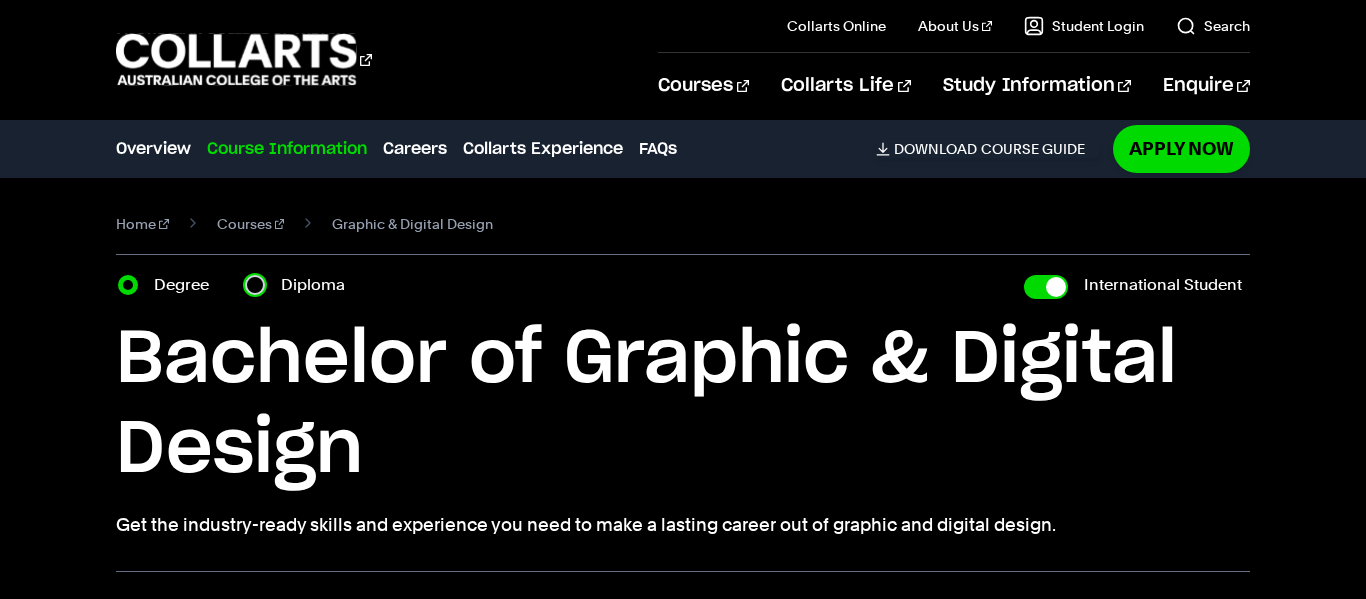 click on "Diploma" at bounding box center [255, 285] 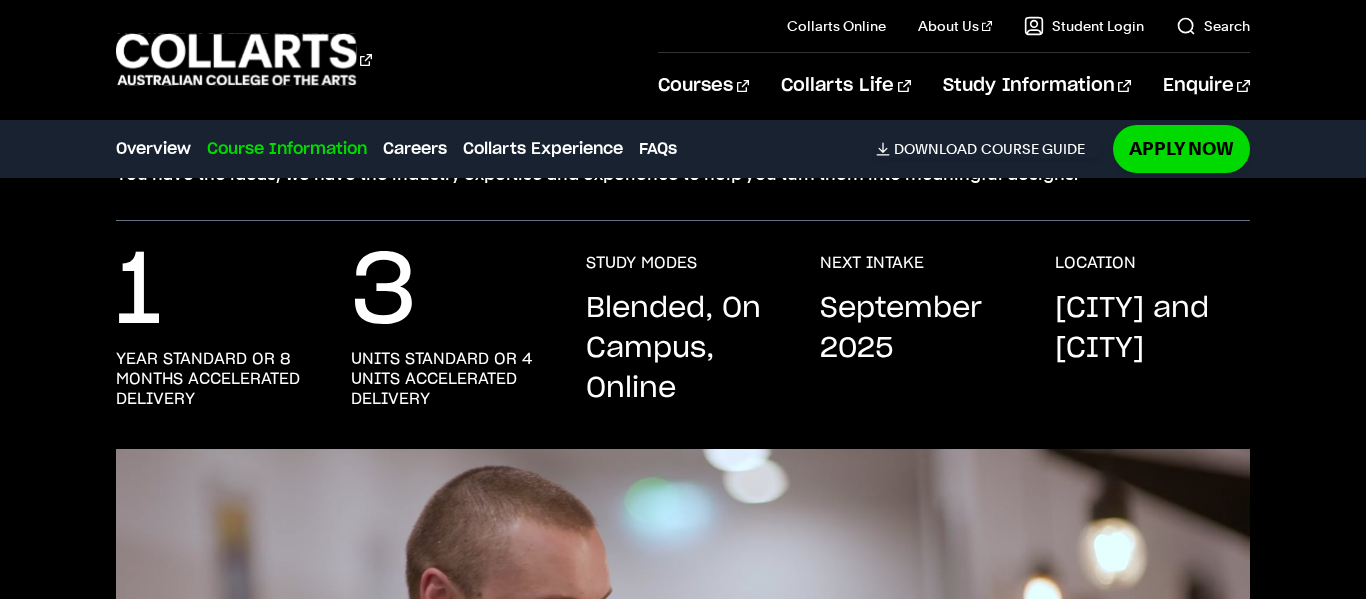 scroll, scrollTop: 358, scrollLeft: 0, axis: vertical 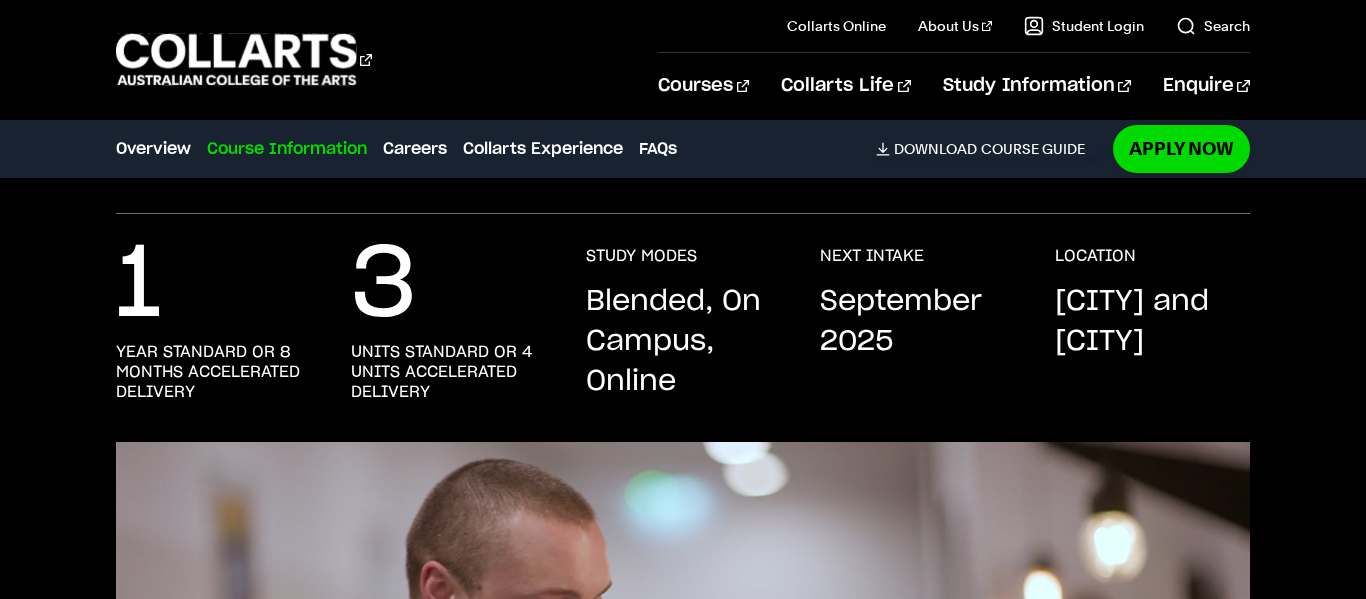 click on "Collingwood and Fitzroy" at bounding box center [0, 0] 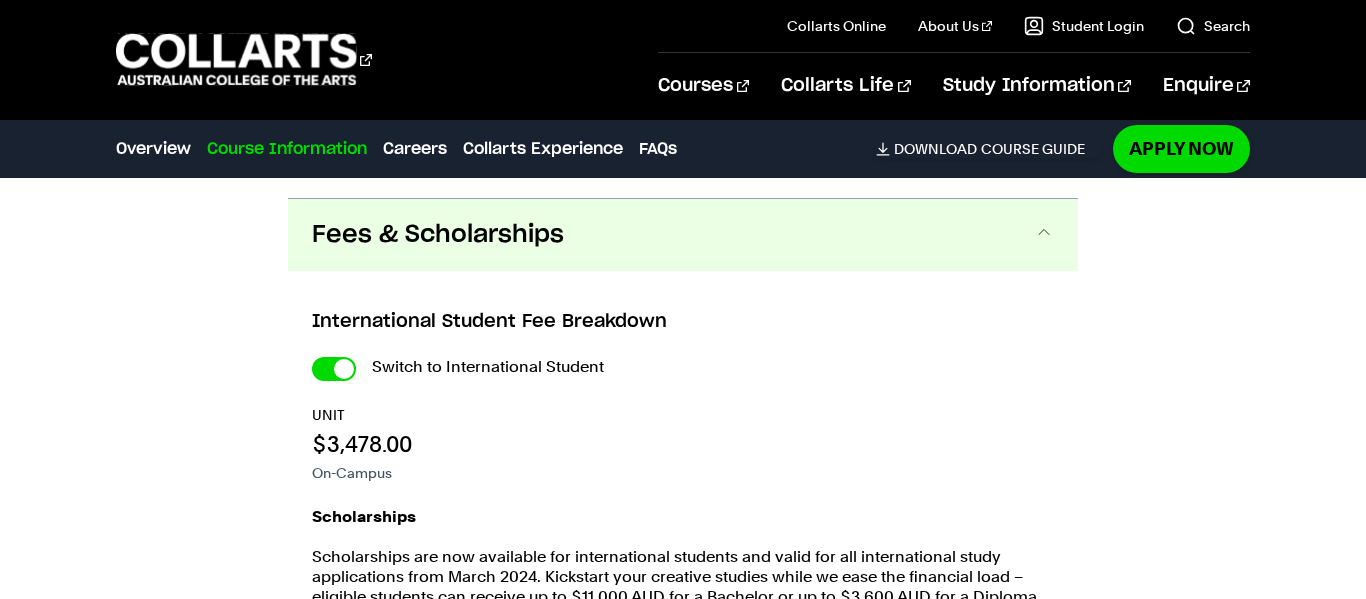 scroll, scrollTop: 2408, scrollLeft: 0, axis: vertical 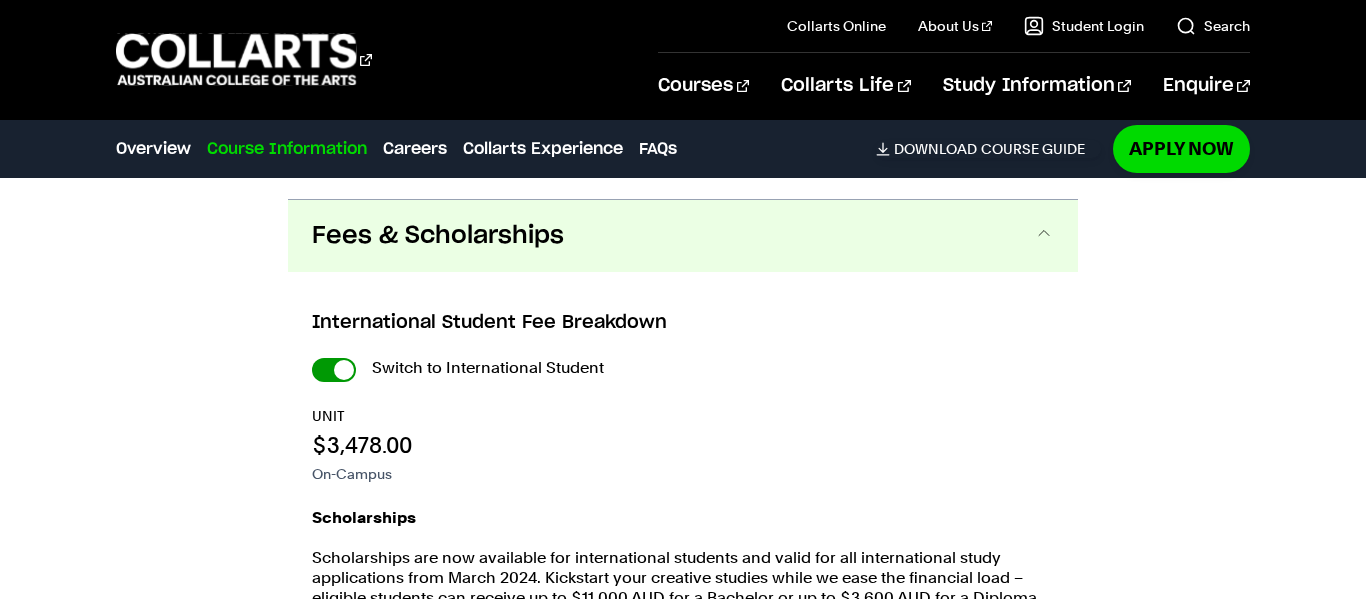 click on "International Student" at bounding box center (0, 0) 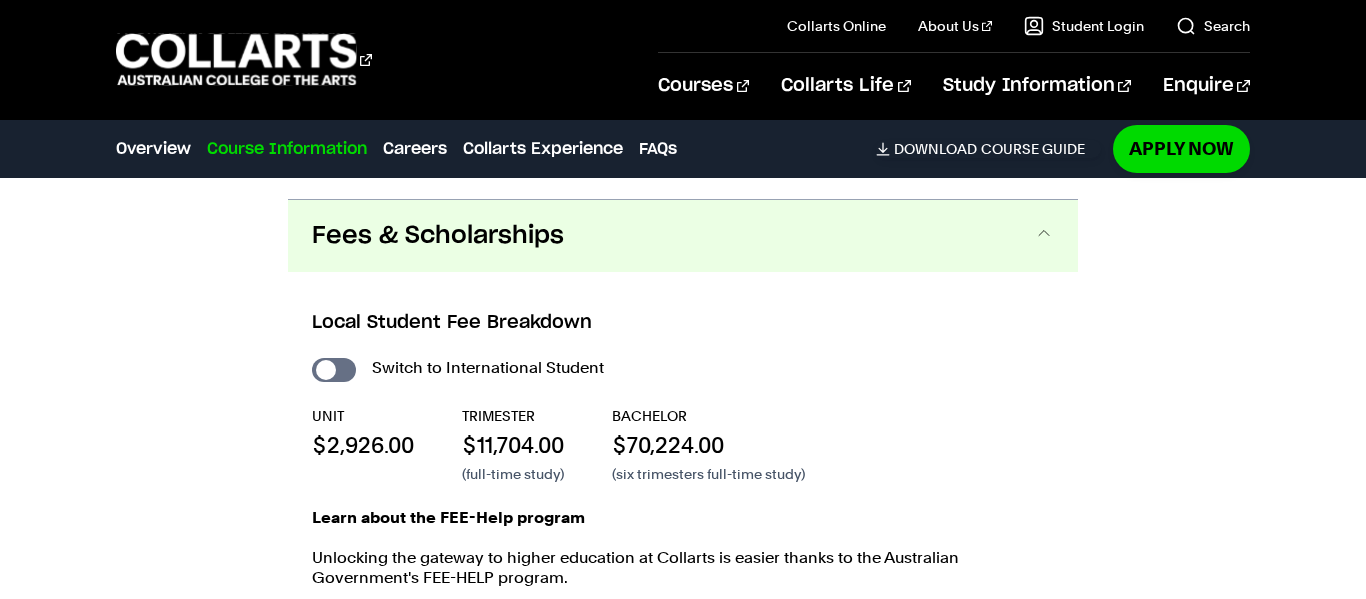click on "International Student" at bounding box center (0, 0) 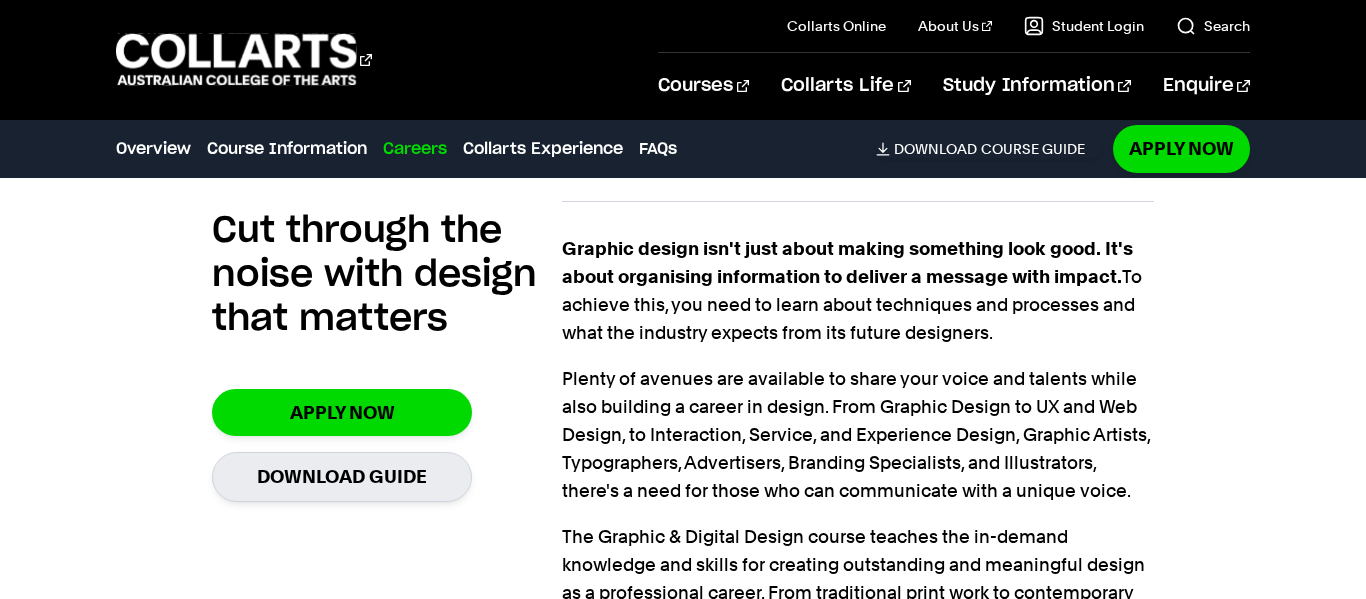 scroll, scrollTop: 0, scrollLeft: 0, axis: both 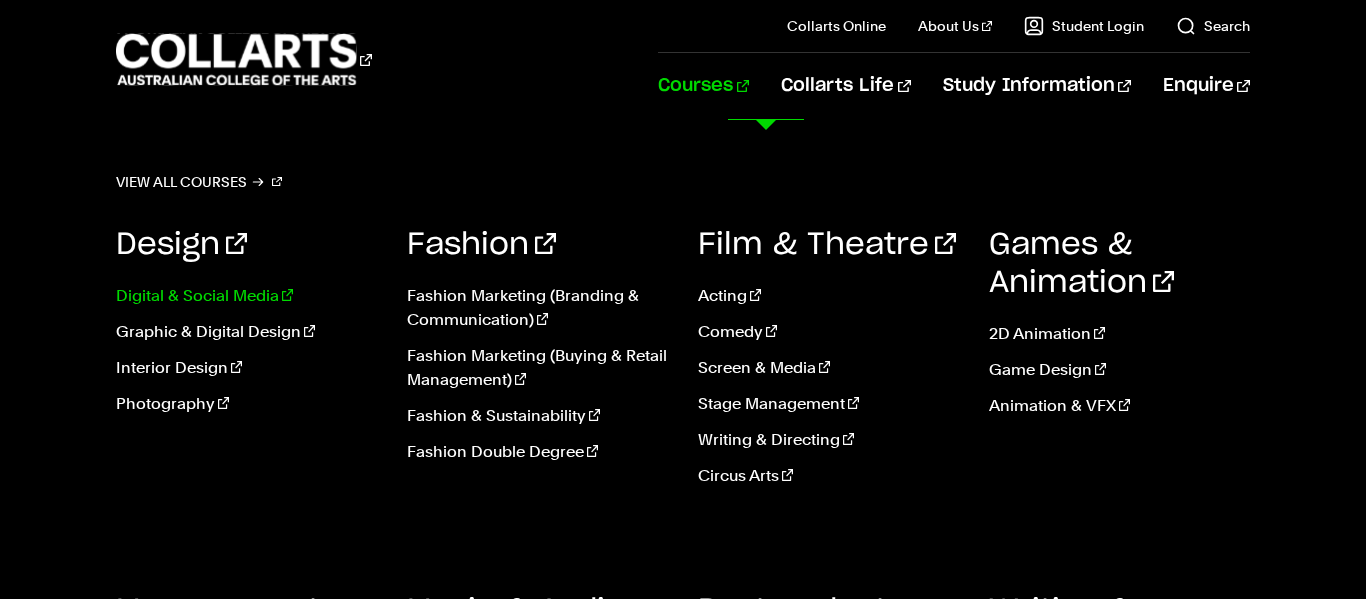 click on "Digital & Social Media" at bounding box center [246, 296] 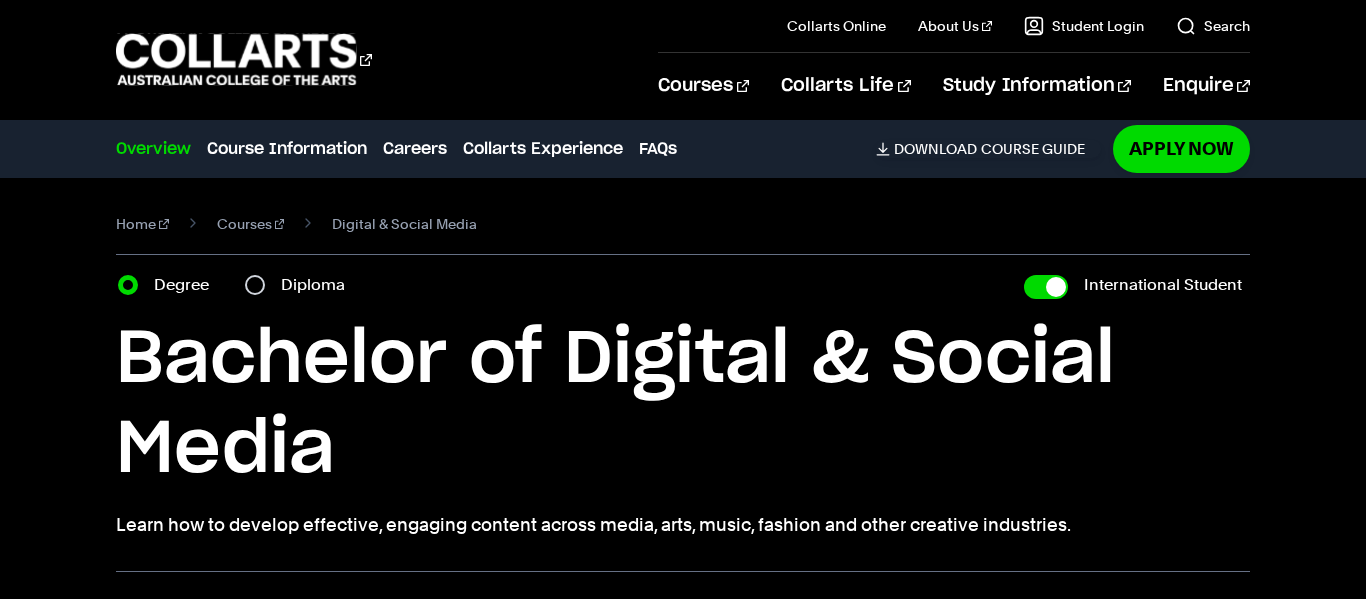 scroll, scrollTop: 0, scrollLeft: 0, axis: both 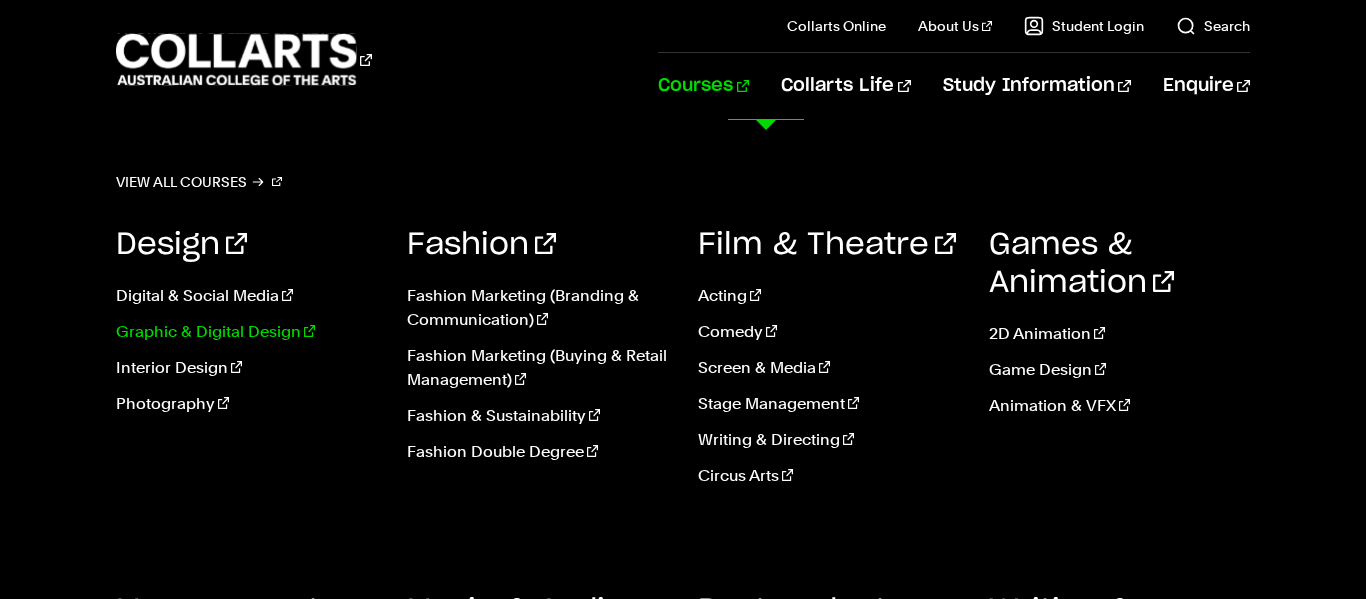 click on "Graphic & Digital Design" at bounding box center (246, 332) 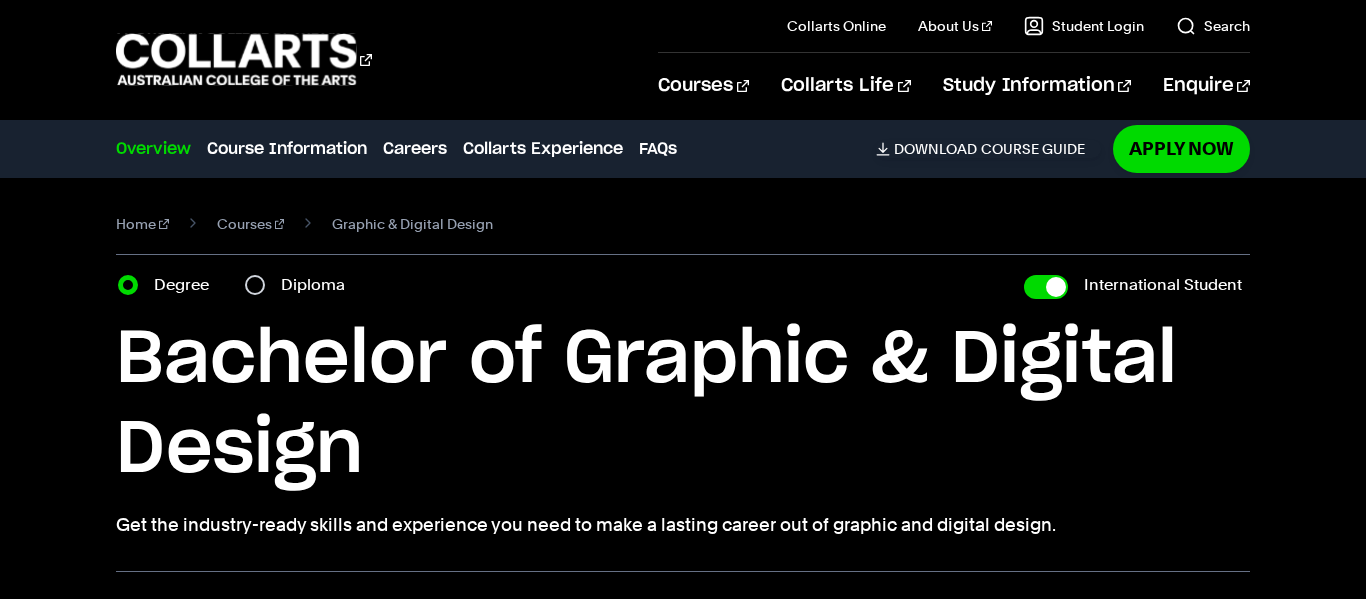 scroll, scrollTop: 0, scrollLeft: 0, axis: both 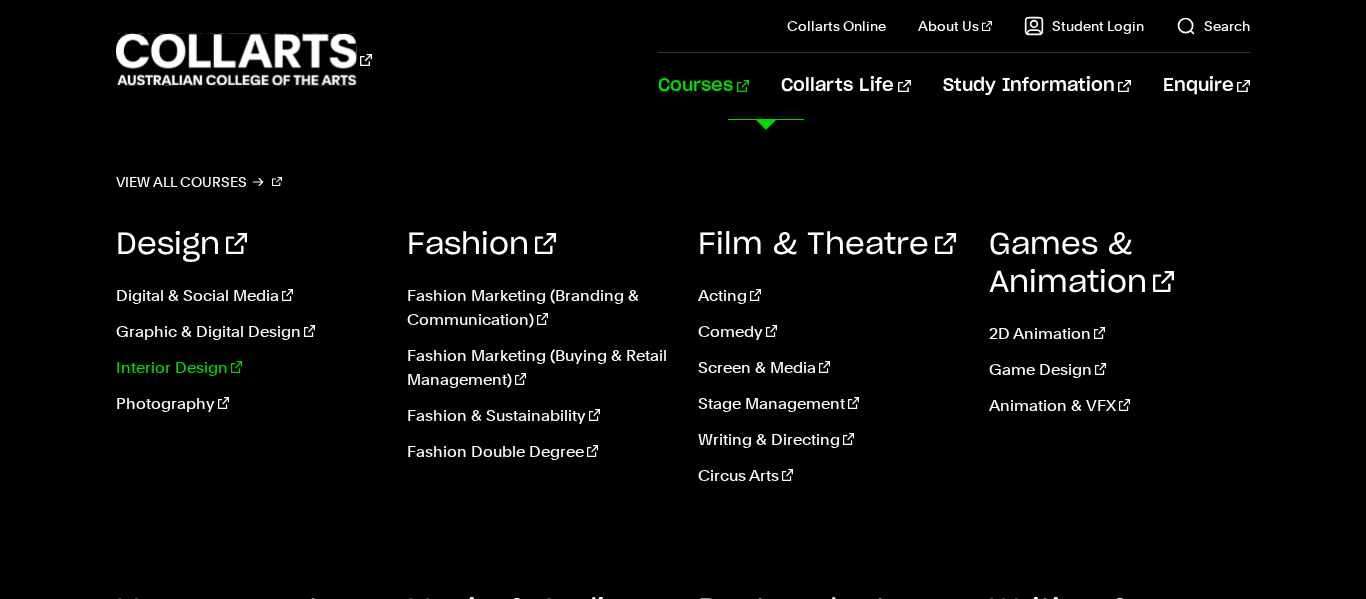 click on "Interior Design" at bounding box center (246, 368) 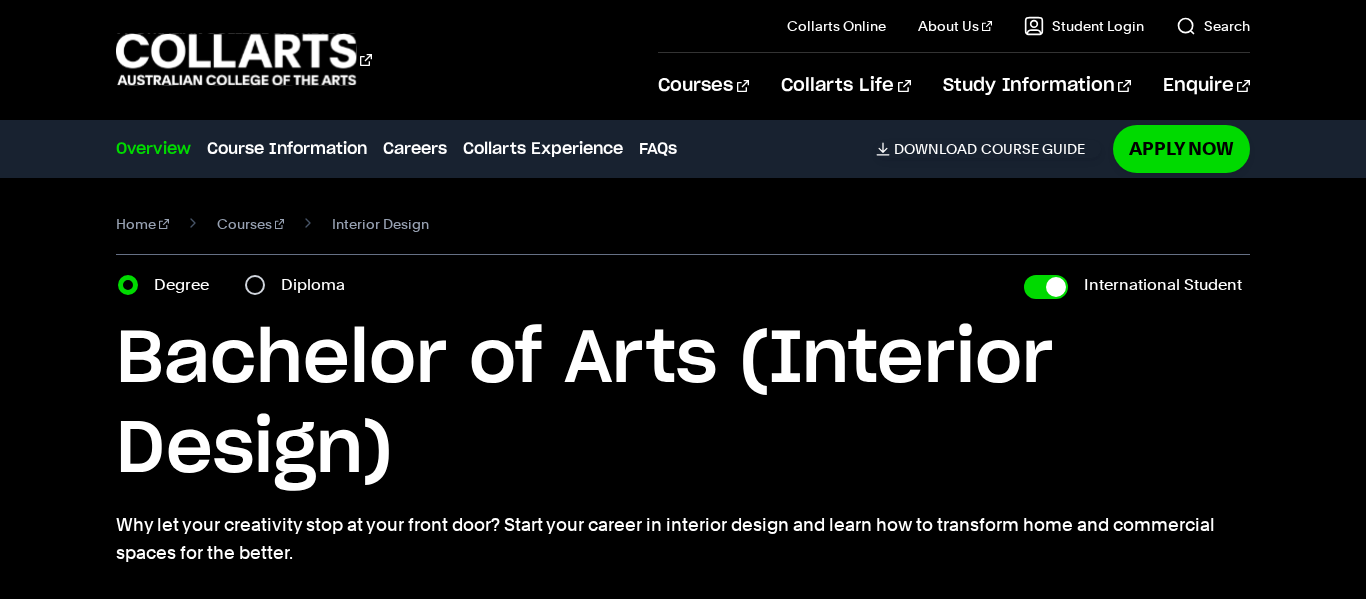 scroll, scrollTop: 0, scrollLeft: 0, axis: both 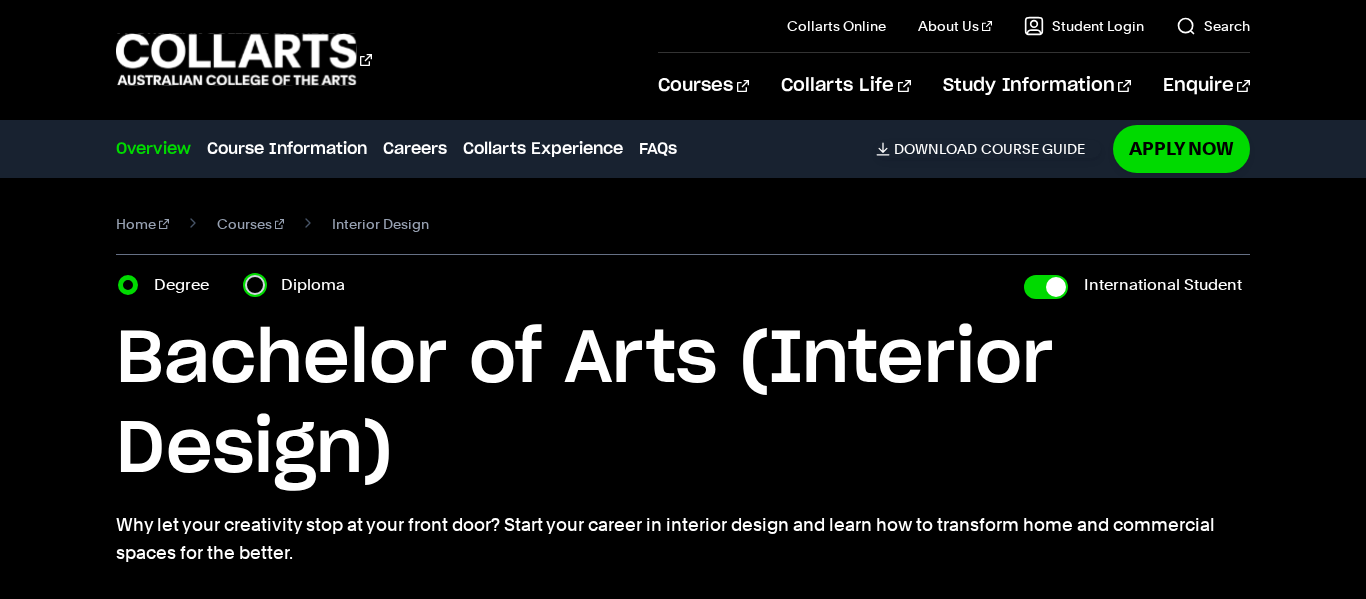 click on "Diploma" at bounding box center [255, 285] 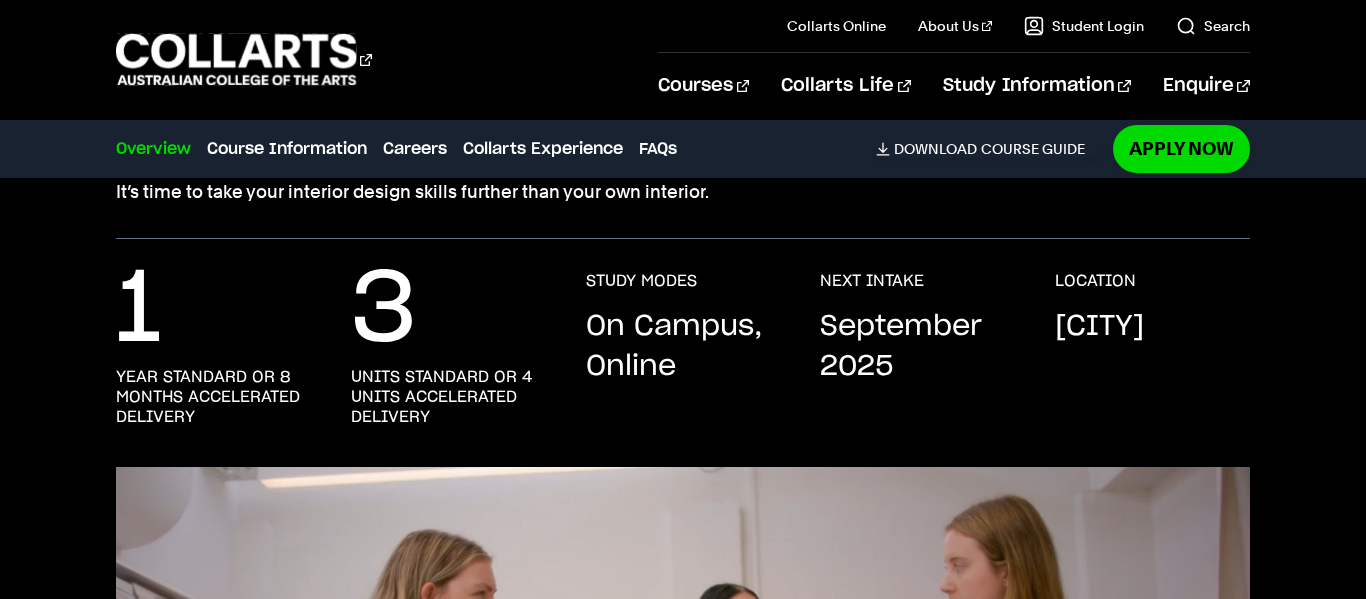 scroll, scrollTop: 331, scrollLeft: 0, axis: vertical 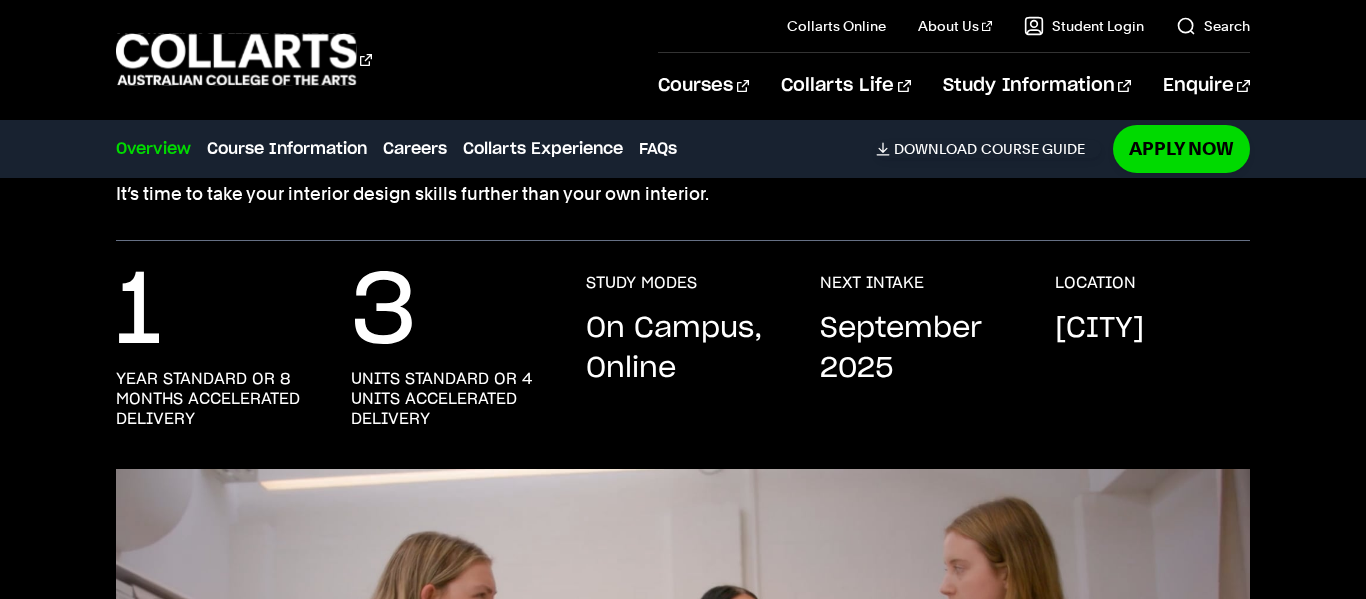 click on "September 2025" at bounding box center (0, 0) 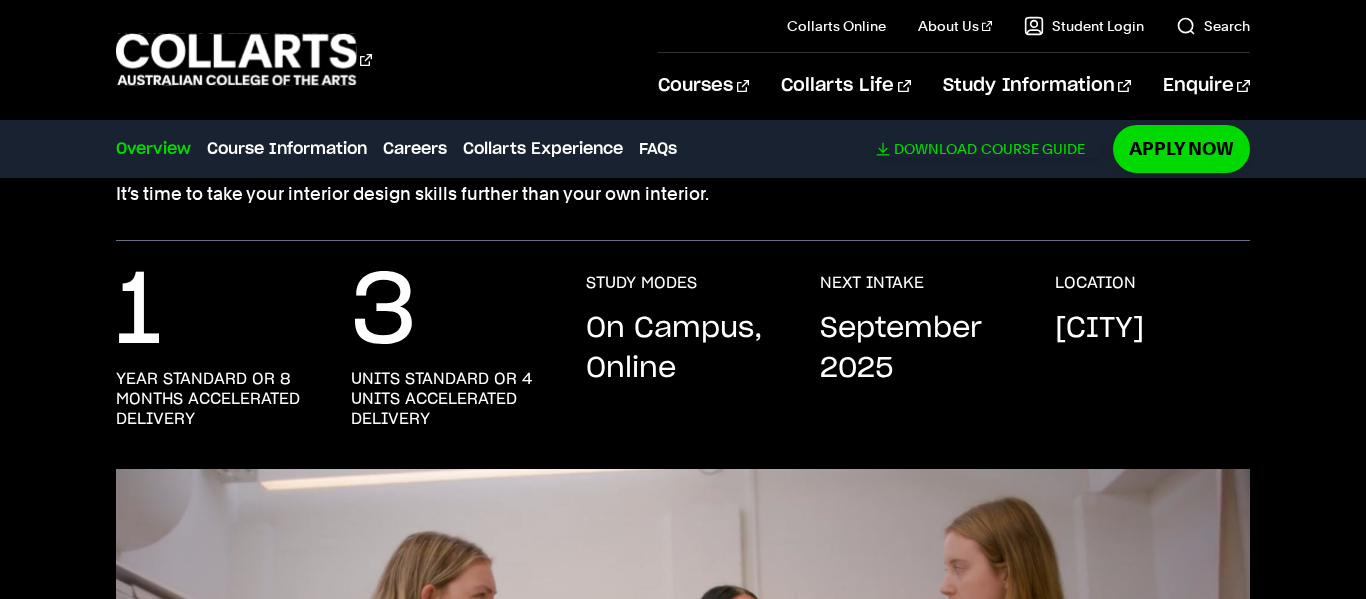 click on "Download  Course Guide" at bounding box center (988, 149) 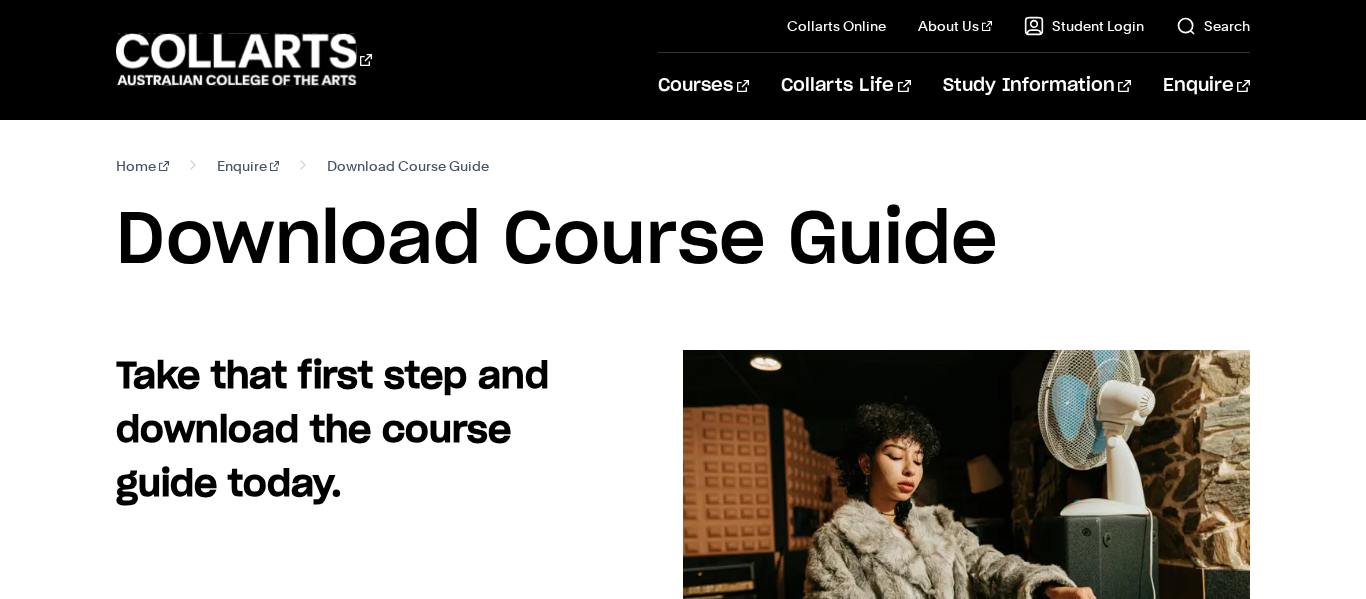 scroll, scrollTop: 0, scrollLeft: 0, axis: both 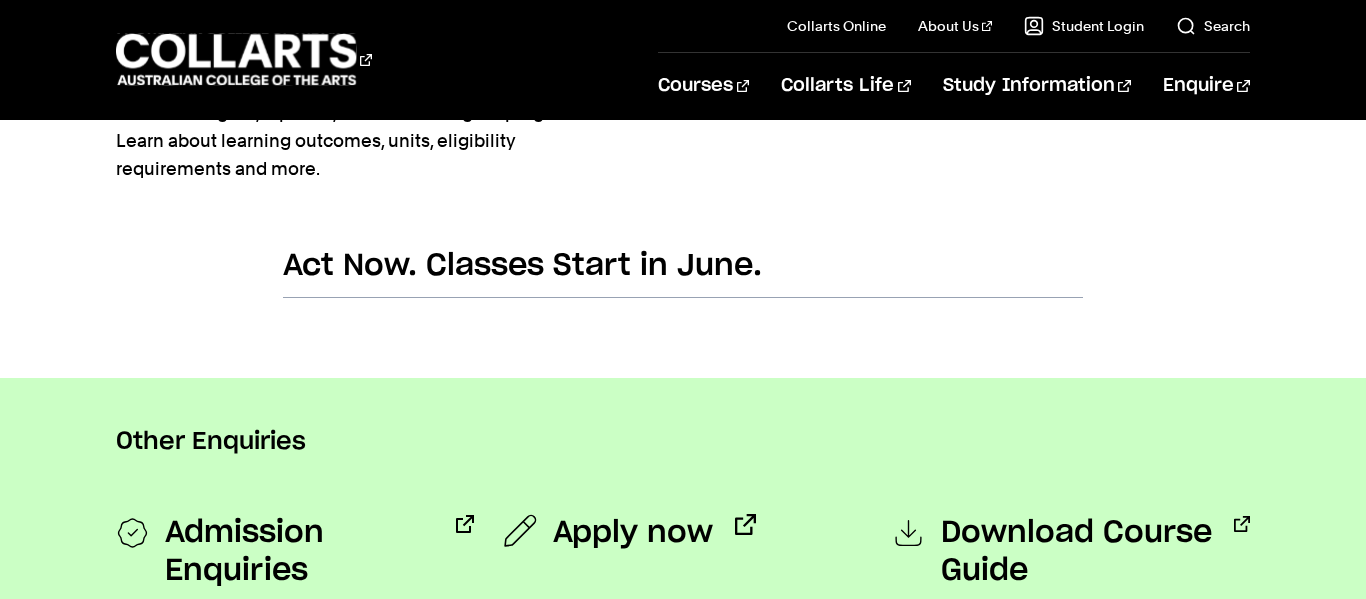 click on "Act Now. Classes Start in June." at bounding box center [683, 272] 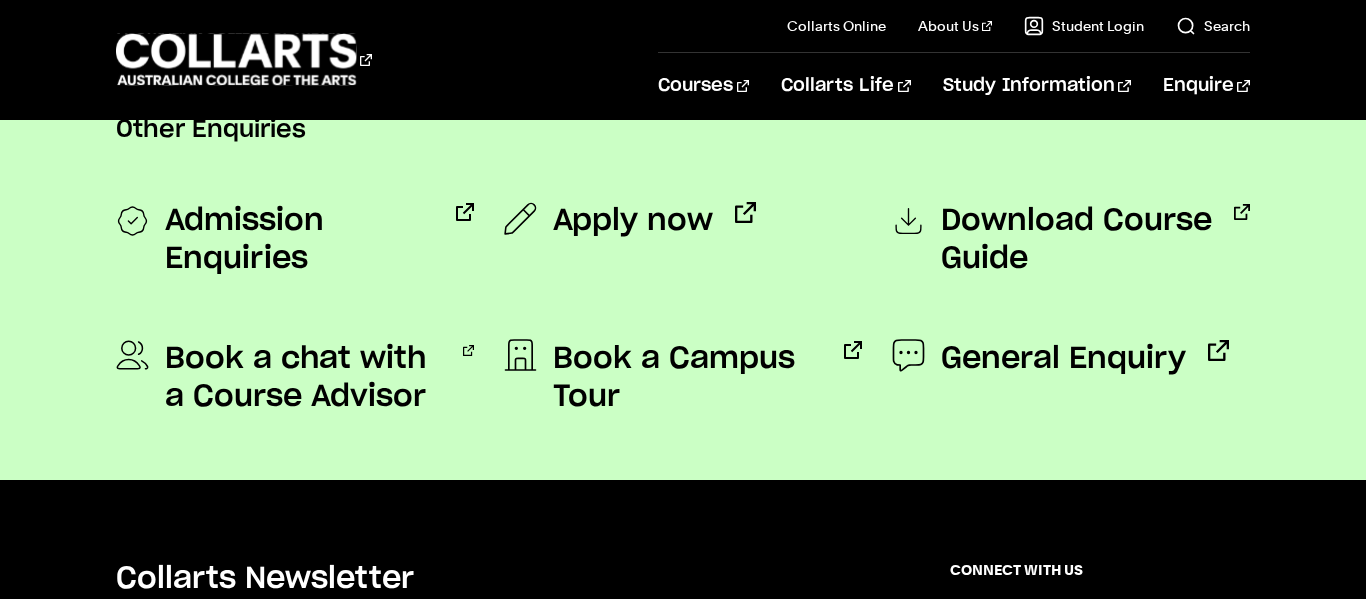 scroll, scrollTop: 0, scrollLeft: 0, axis: both 